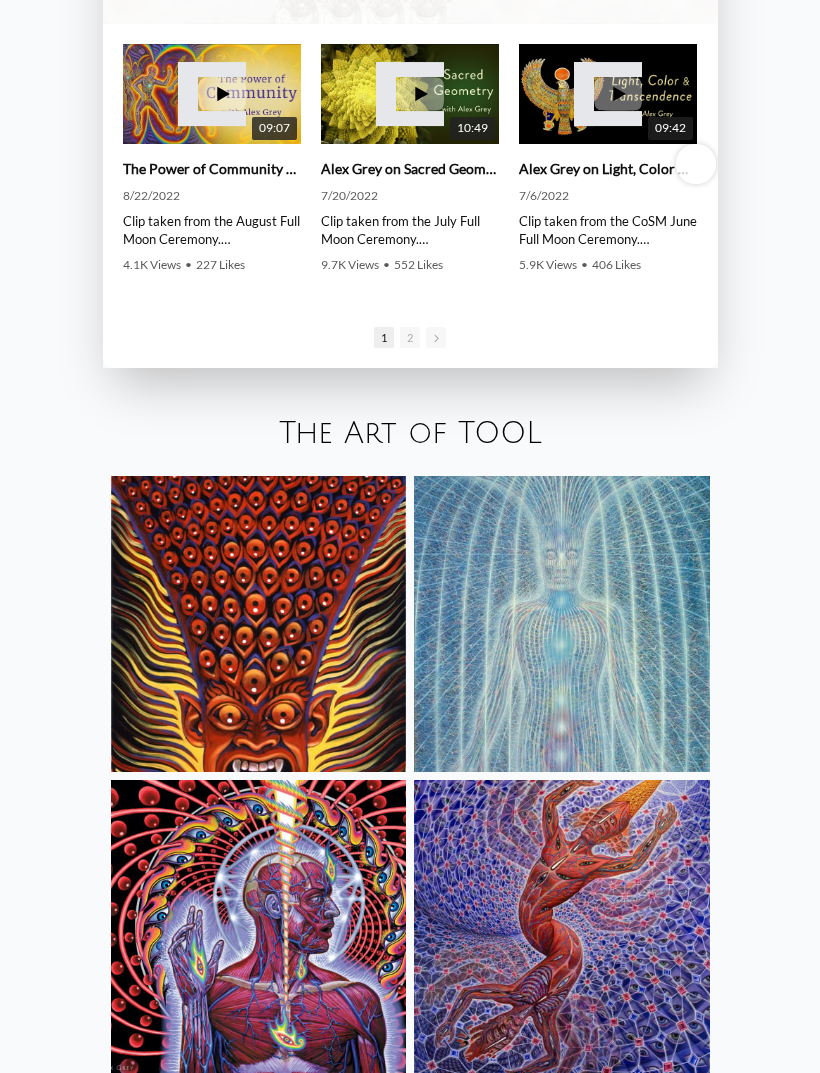 scroll, scrollTop: 3287, scrollLeft: 0, axis: vertical 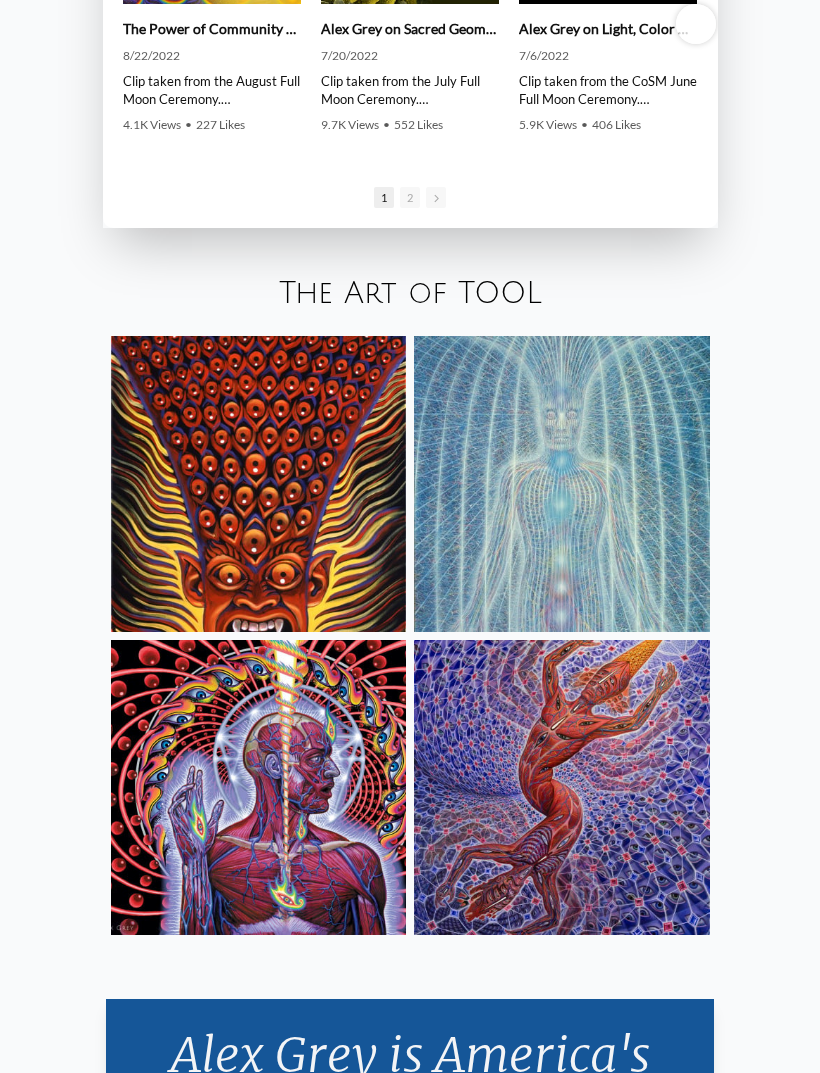 click at bounding box center (562, 484) 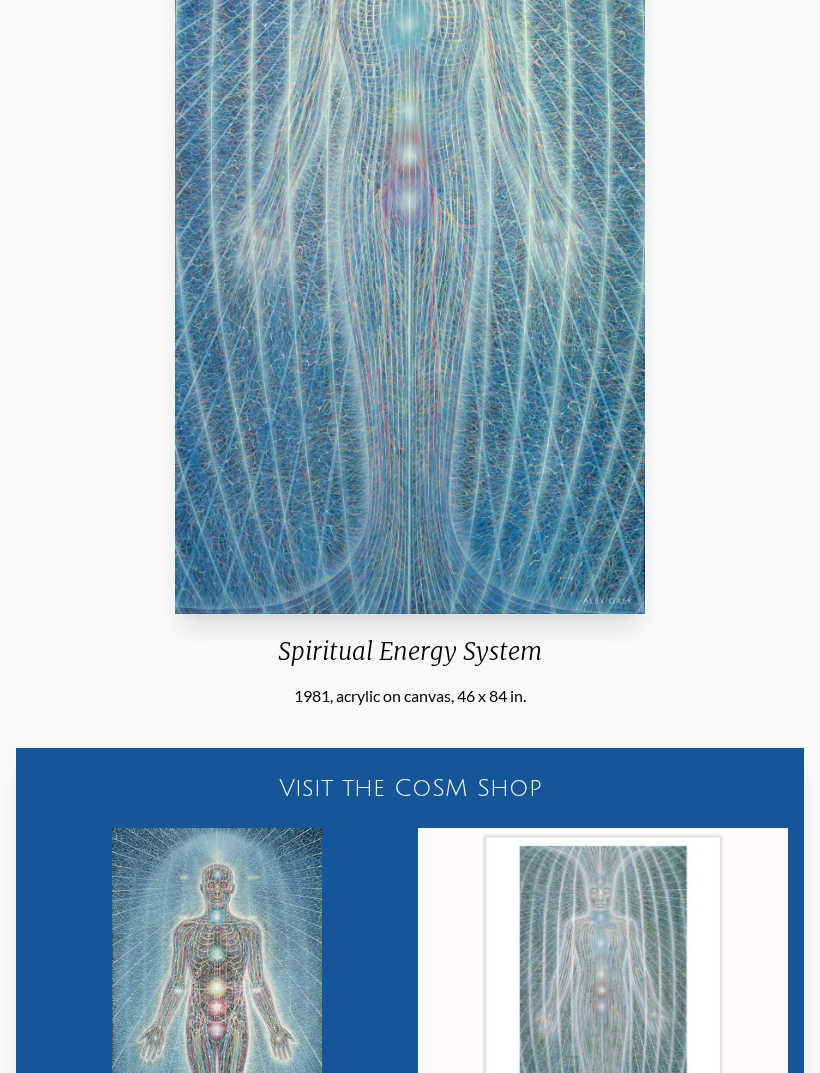 scroll, scrollTop: 395, scrollLeft: 0, axis: vertical 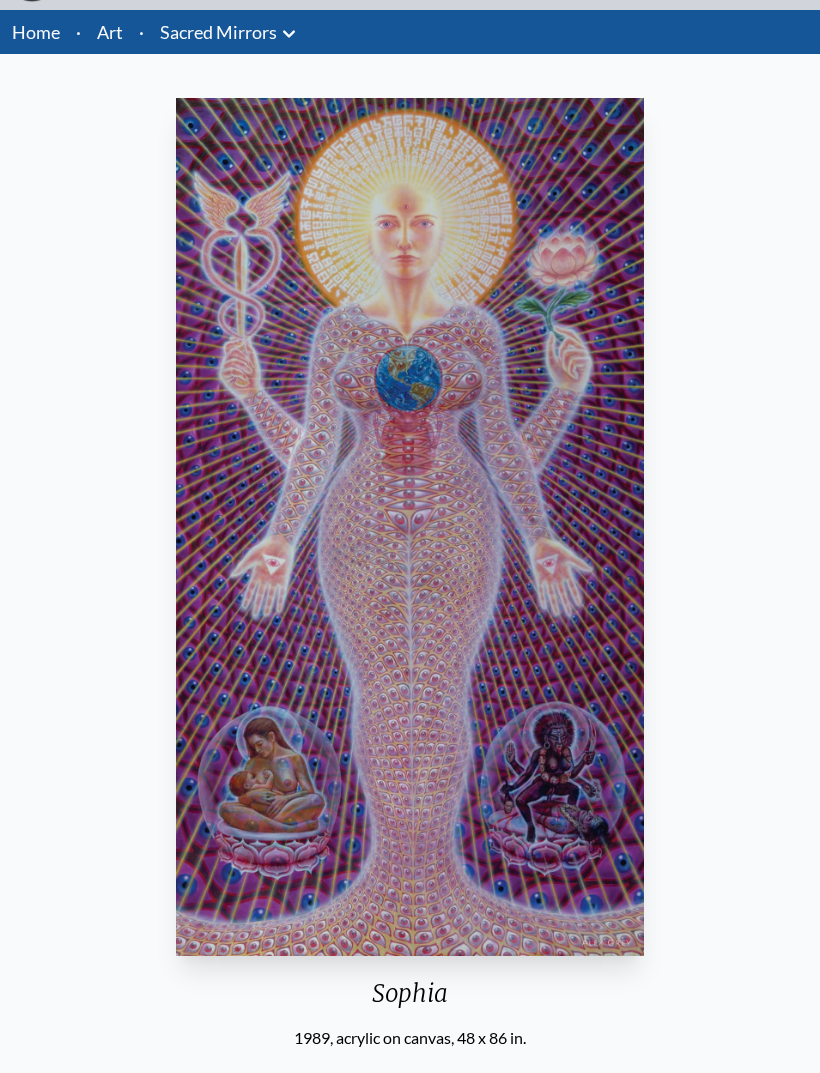 click on "Sophia
1989,  acrylic on canvas, 48 x 86 in.
I am the first and the last. I am the honored one and the scorned one.
I am the whore, and the holy one. I am the wife and the virgin.
I am the mother and the daughter….I am she whose wedding is great,
and I have not taken a husband….I am knowledge, and ignorance.
-THUNDER, PERFECT MIND, Gnostic poem, 100 A.D." at bounding box center [410, 1010] 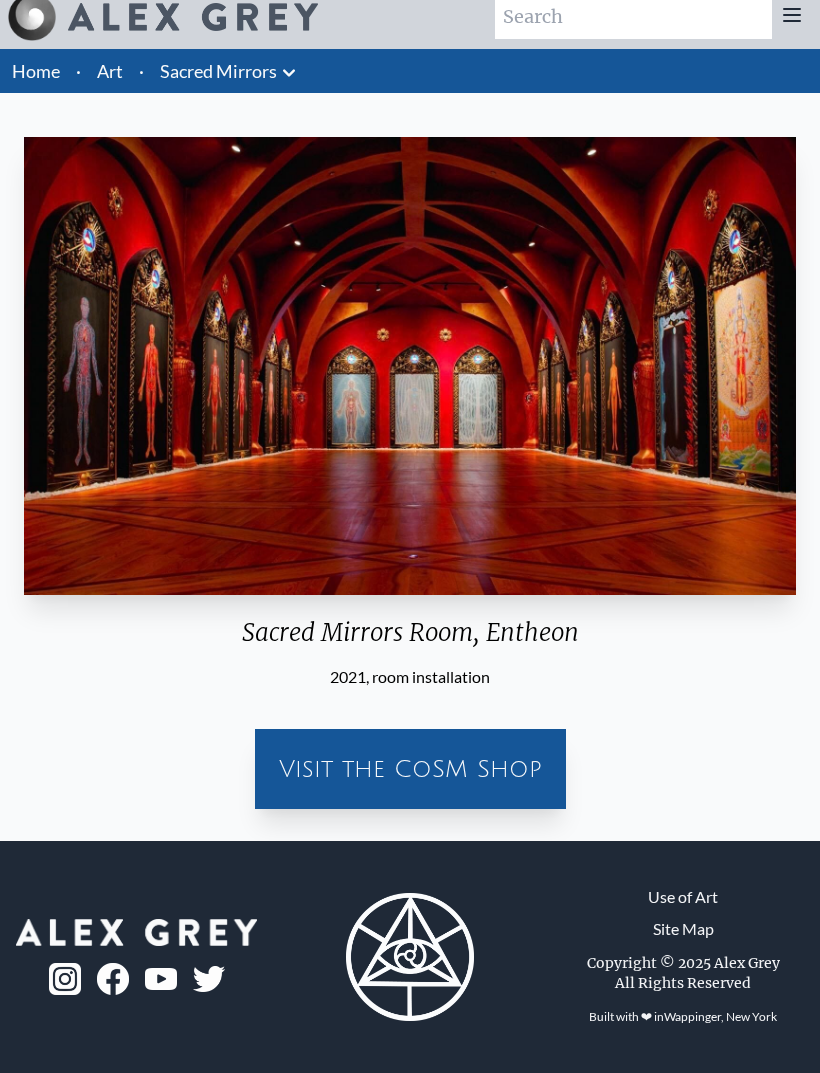 scroll, scrollTop: 0, scrollLeft: 0, axis: both 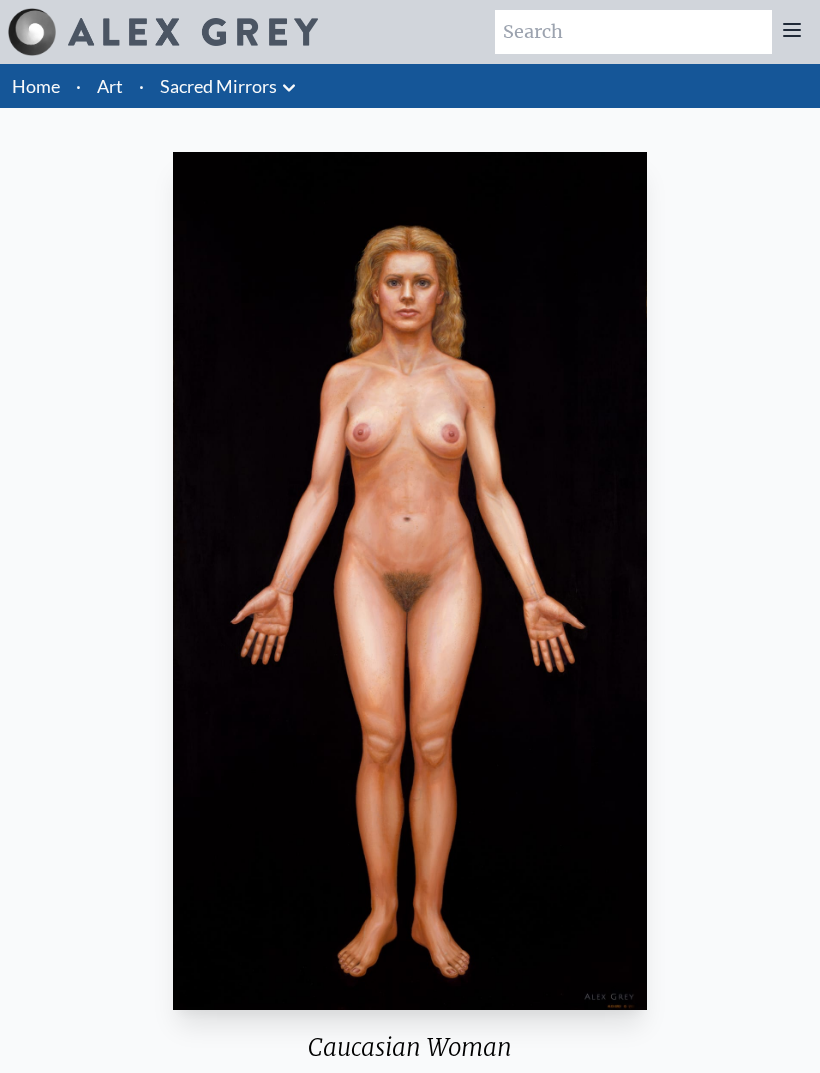 click on "Sacred Mirrors" at bounding box center (218, 86) 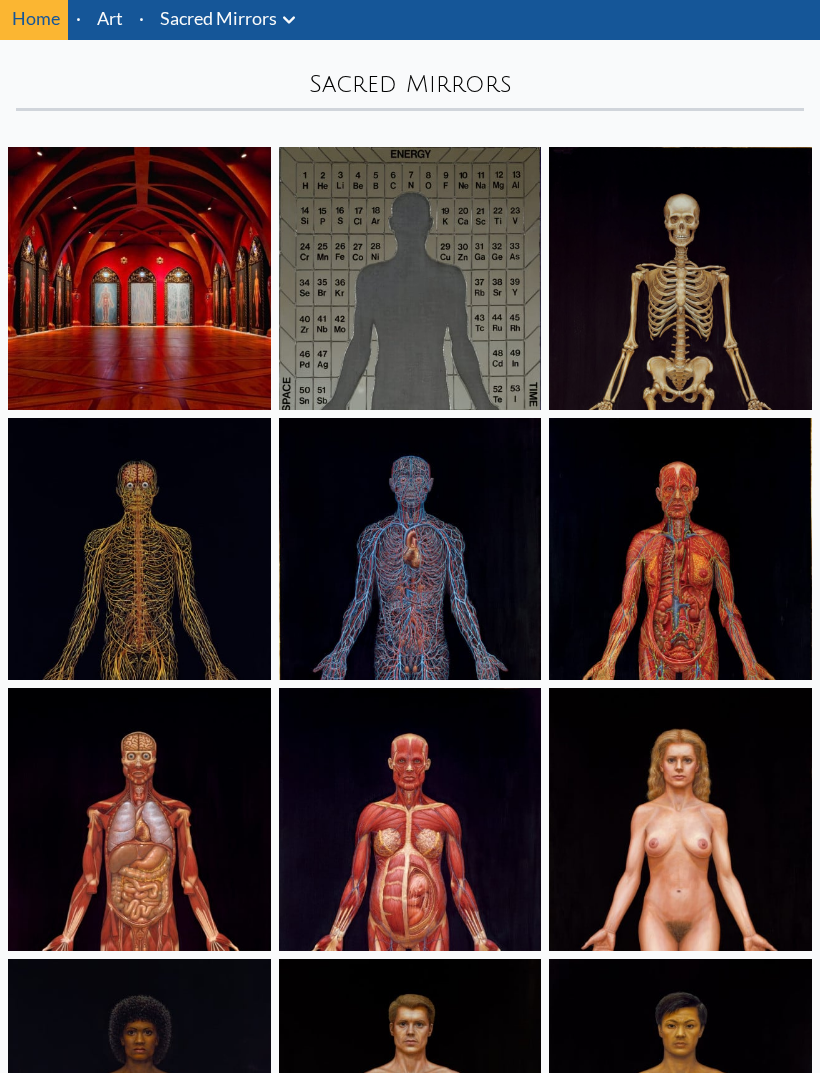 scroll, scrollTop: 0, scrollLeft: 0, axis: both 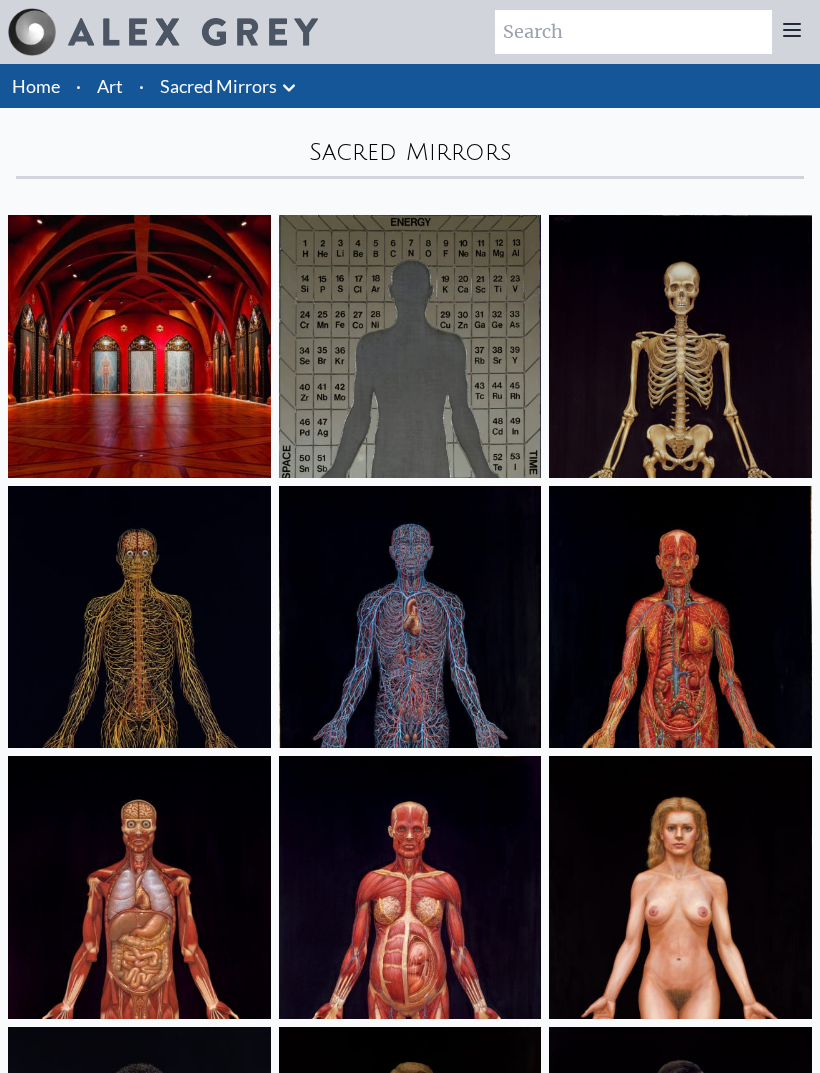 click on "Home" at bounding box center (36, 86) 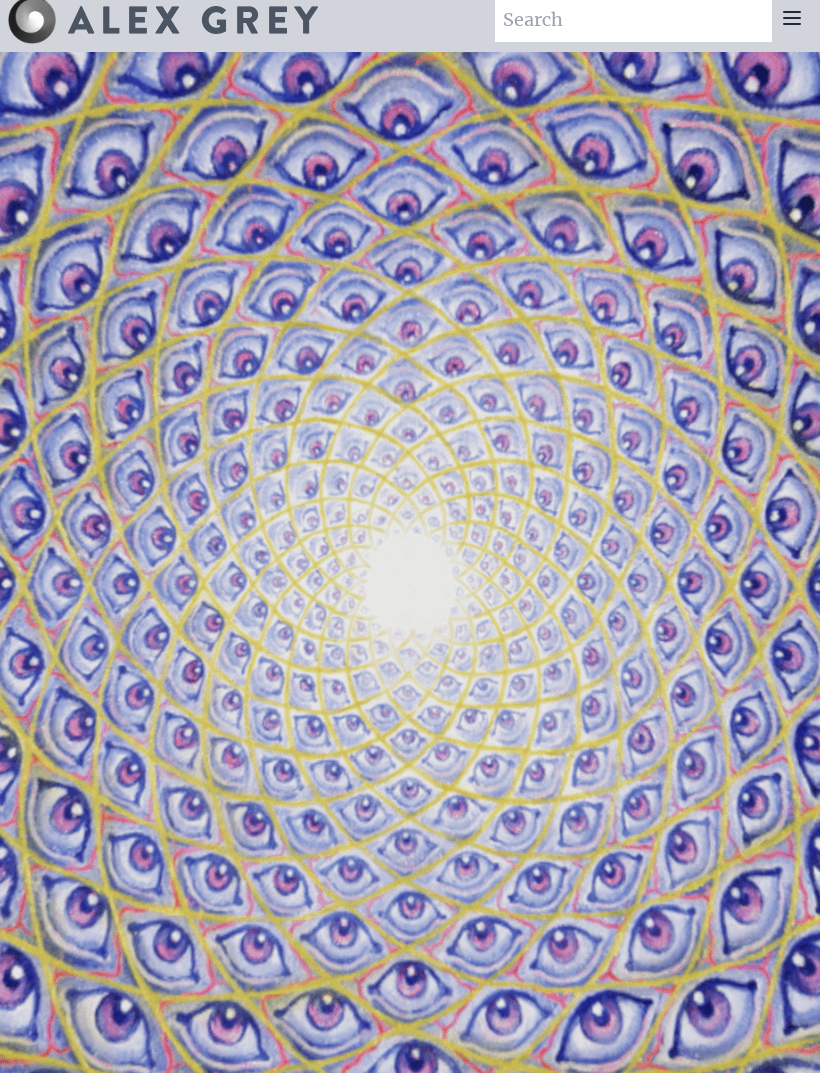 scroll, scrollTop: 9, scrollLeft: 0, axis: vertical 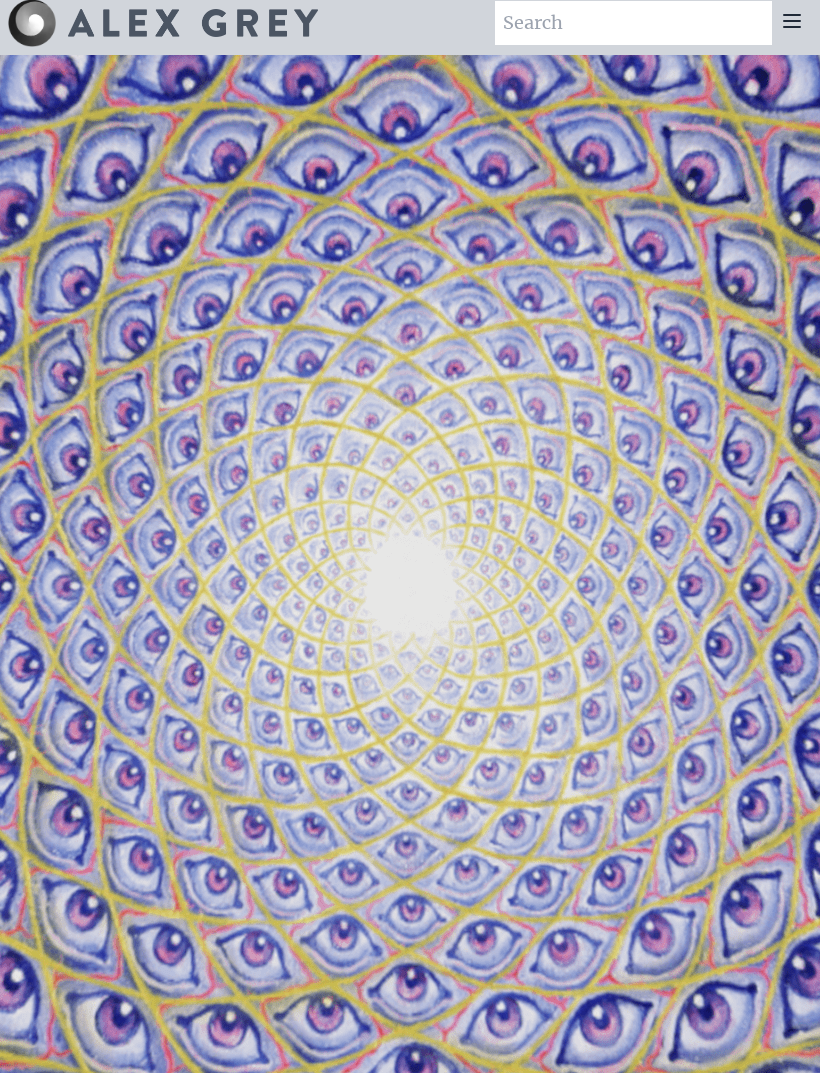 click 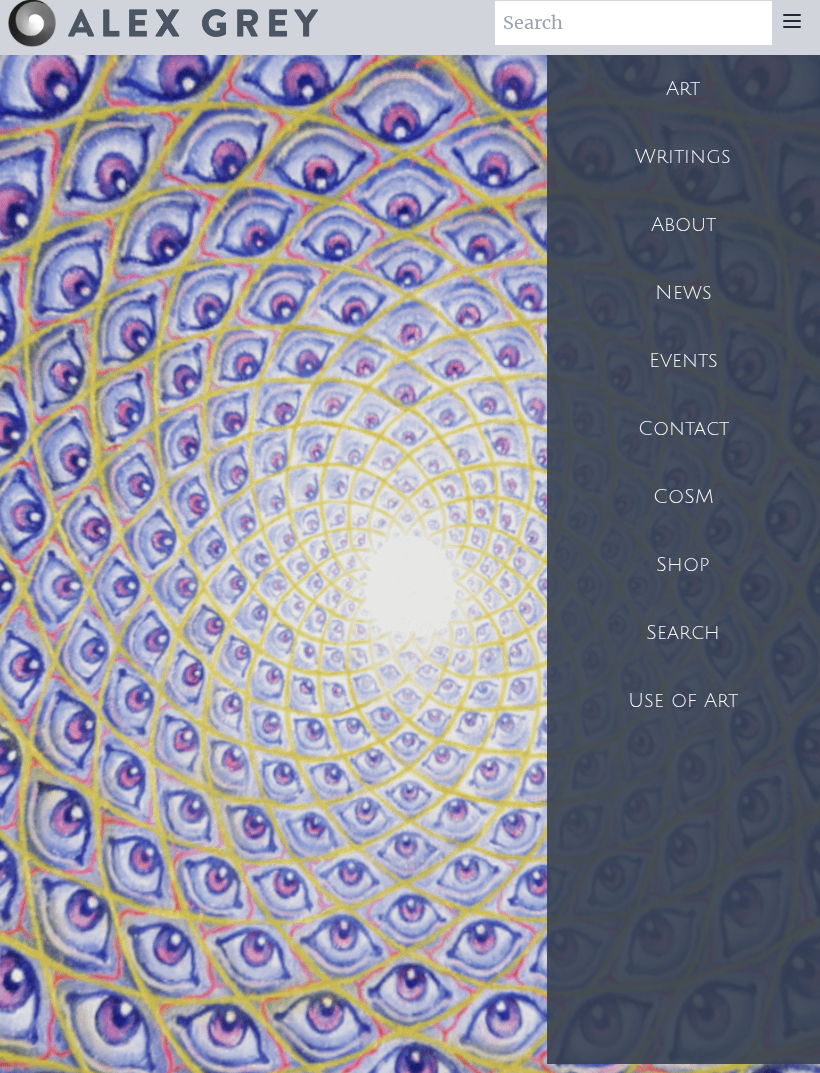 click on "Your browser does not support the video tag." at bounding box center (410, 591) 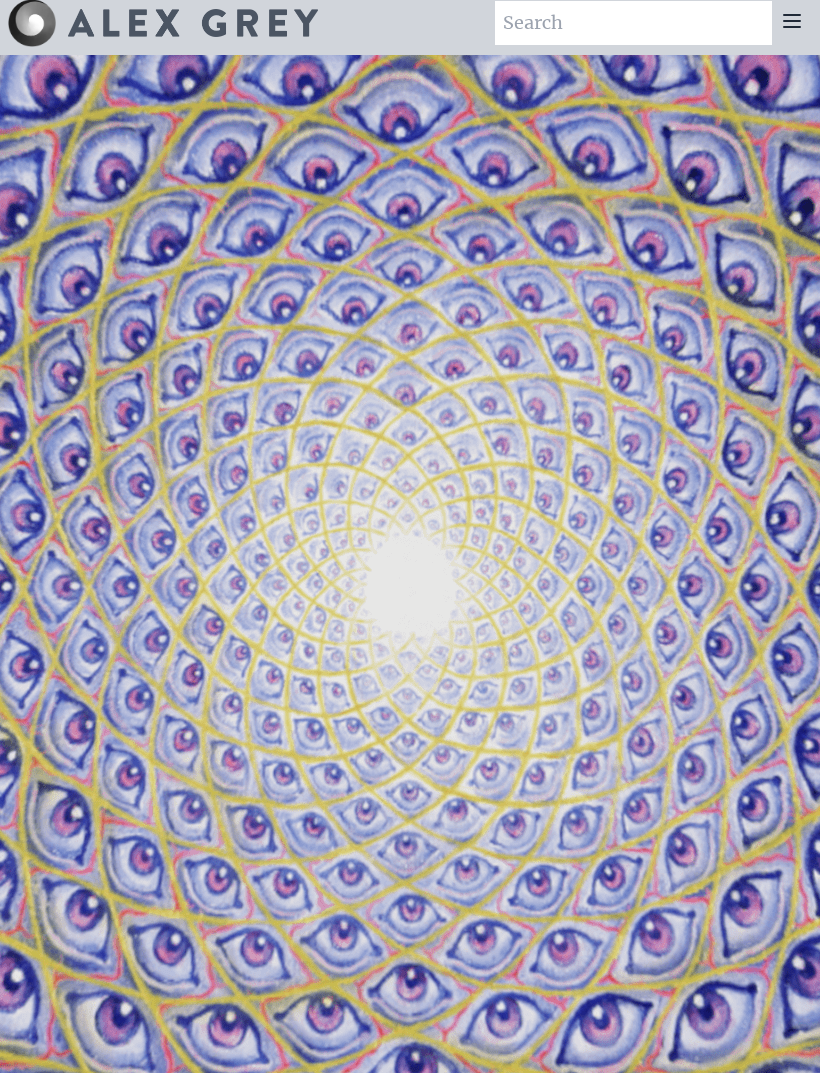 click 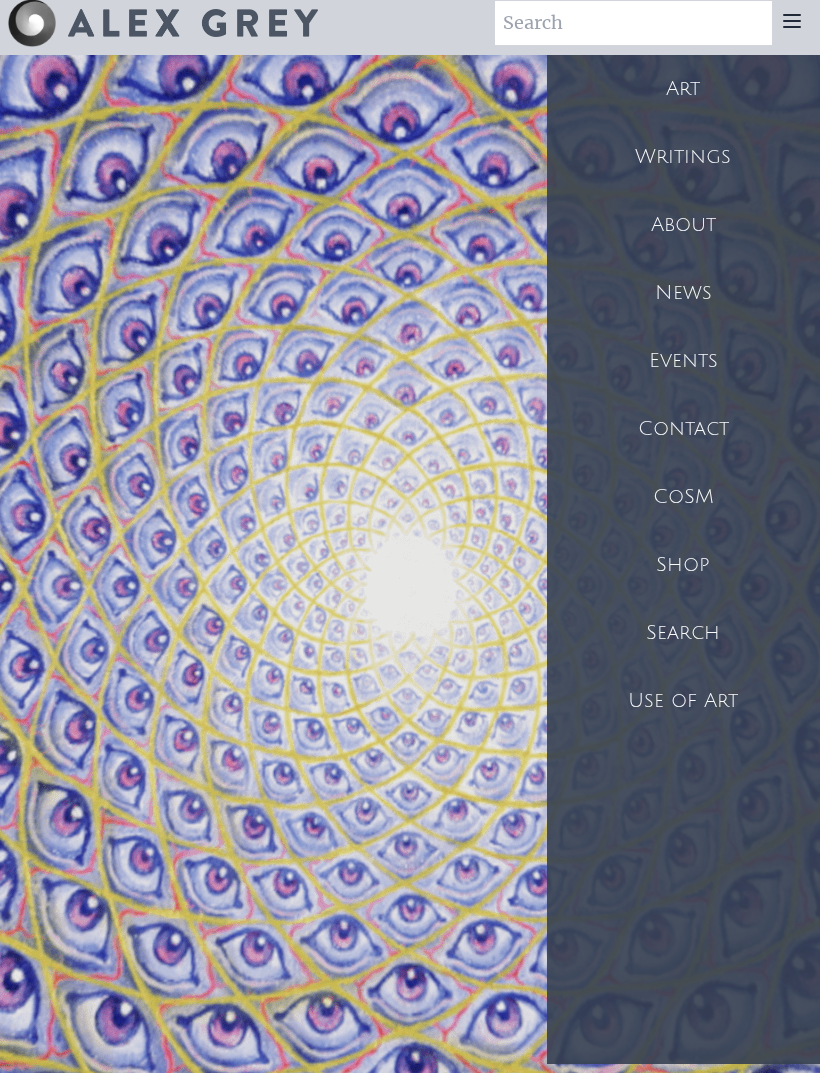 click on "Your browser does not support the video tag." at bounding box center (410, 591) 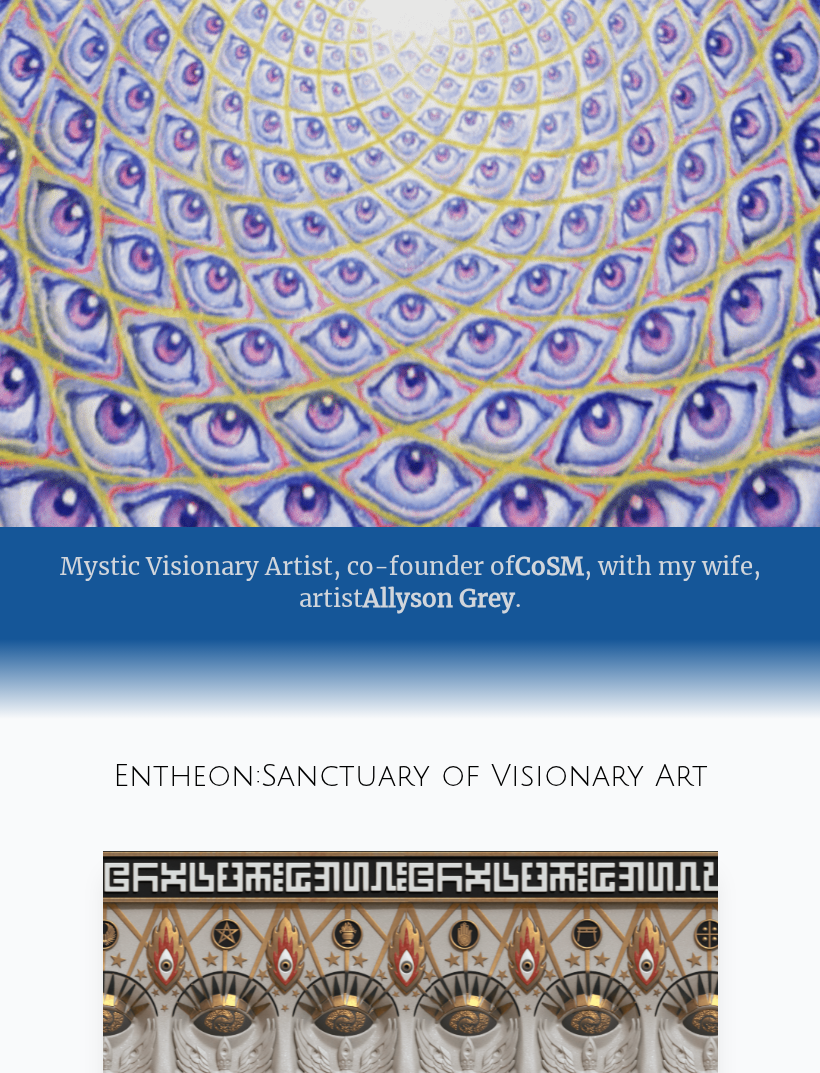 scroll, scrollTop: 0, scrollLeft: 0, axis: both 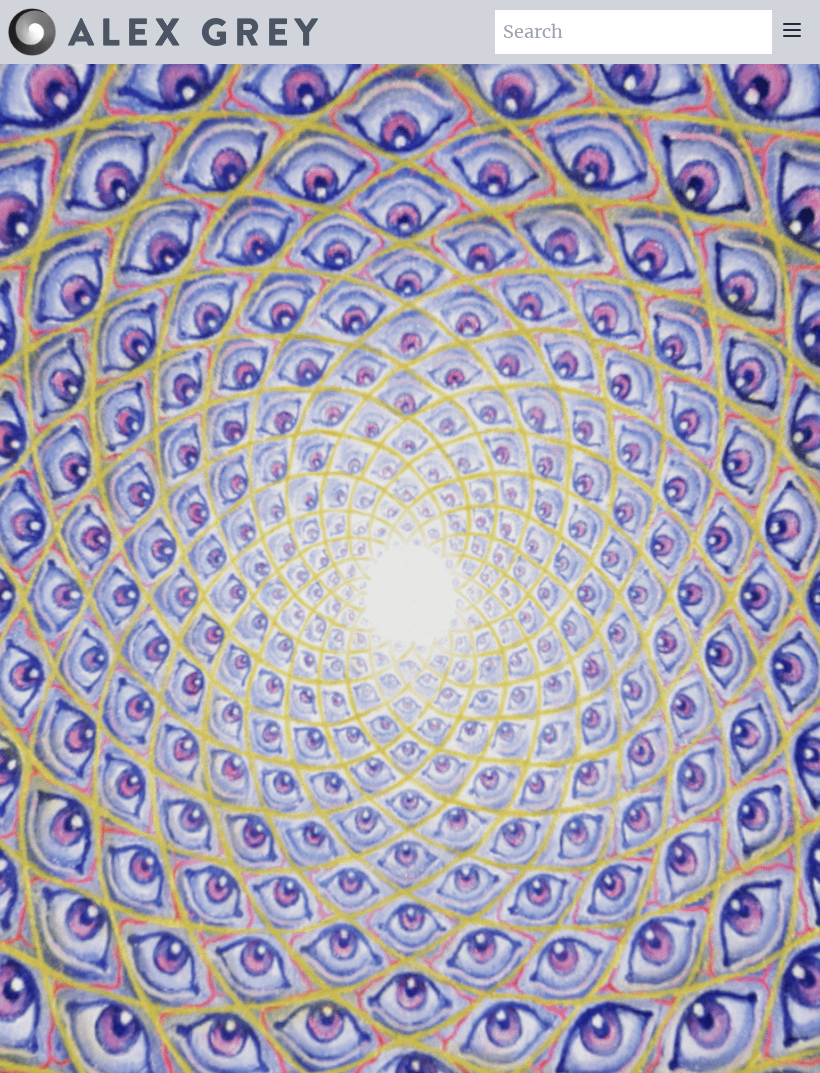 click at bounding box center [193, 32] 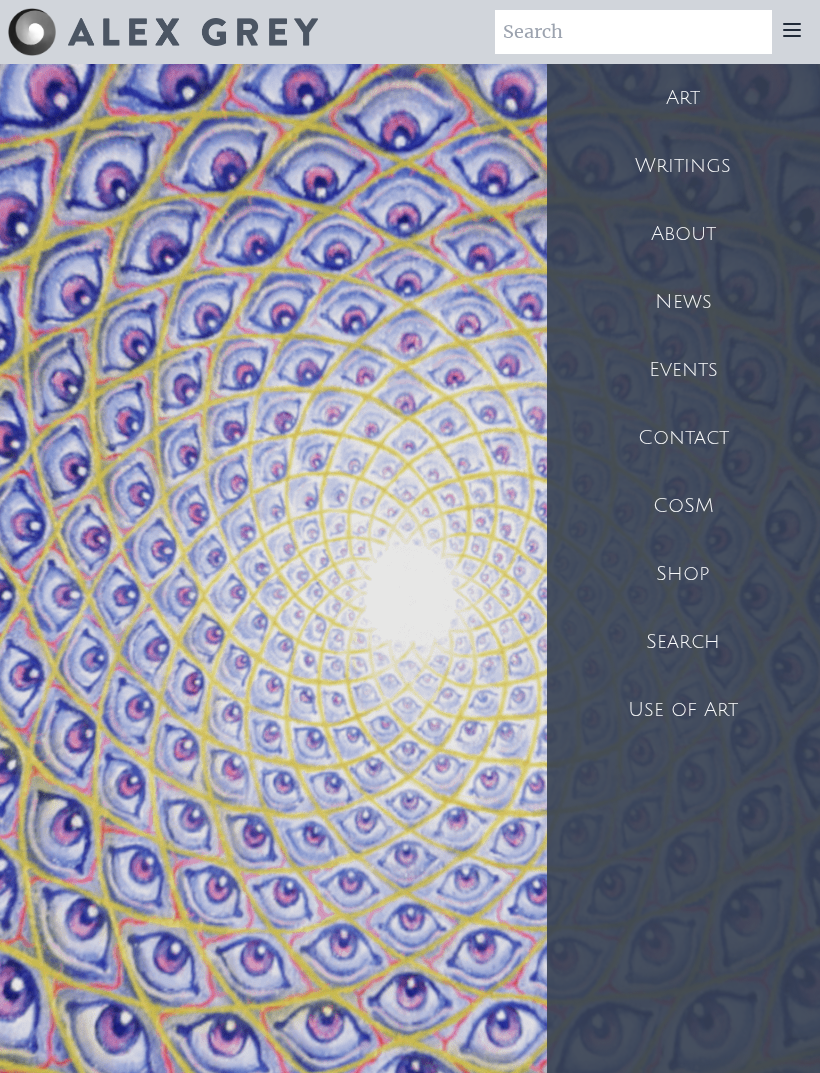 click on "About" at bounding box center (683, 234) 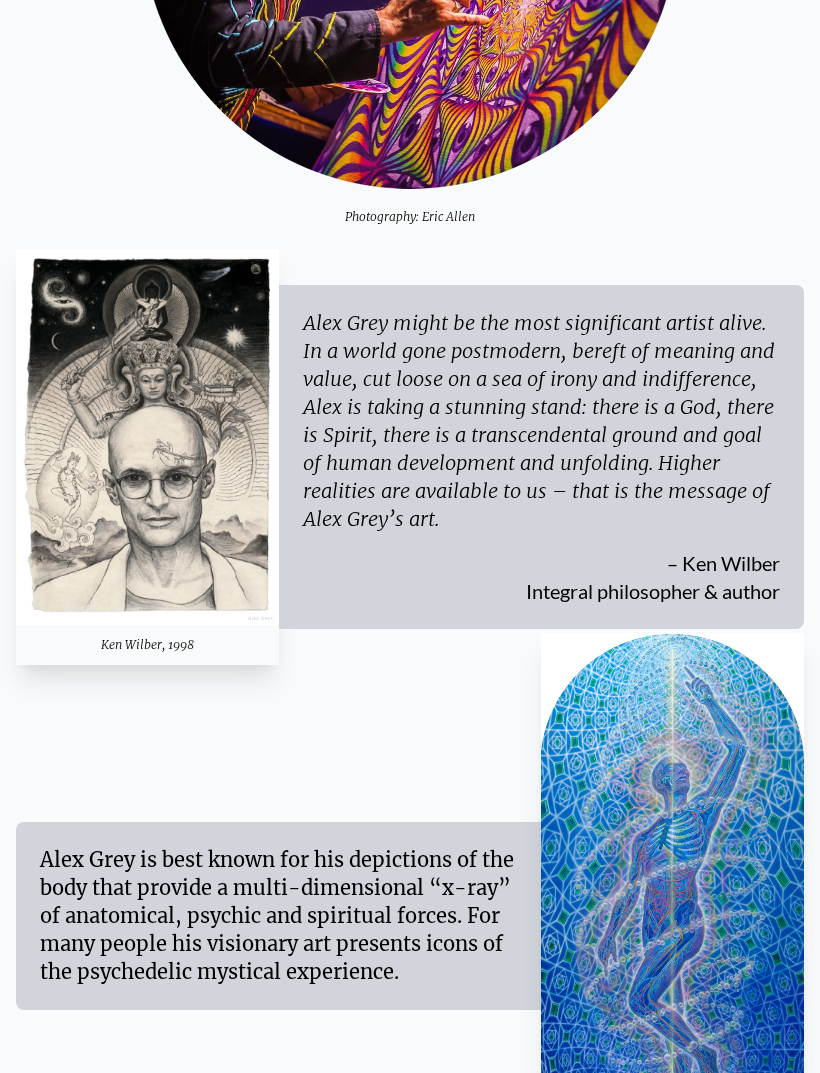 scroll, scrollTop: 0, scrollLeft: 0, axis: both 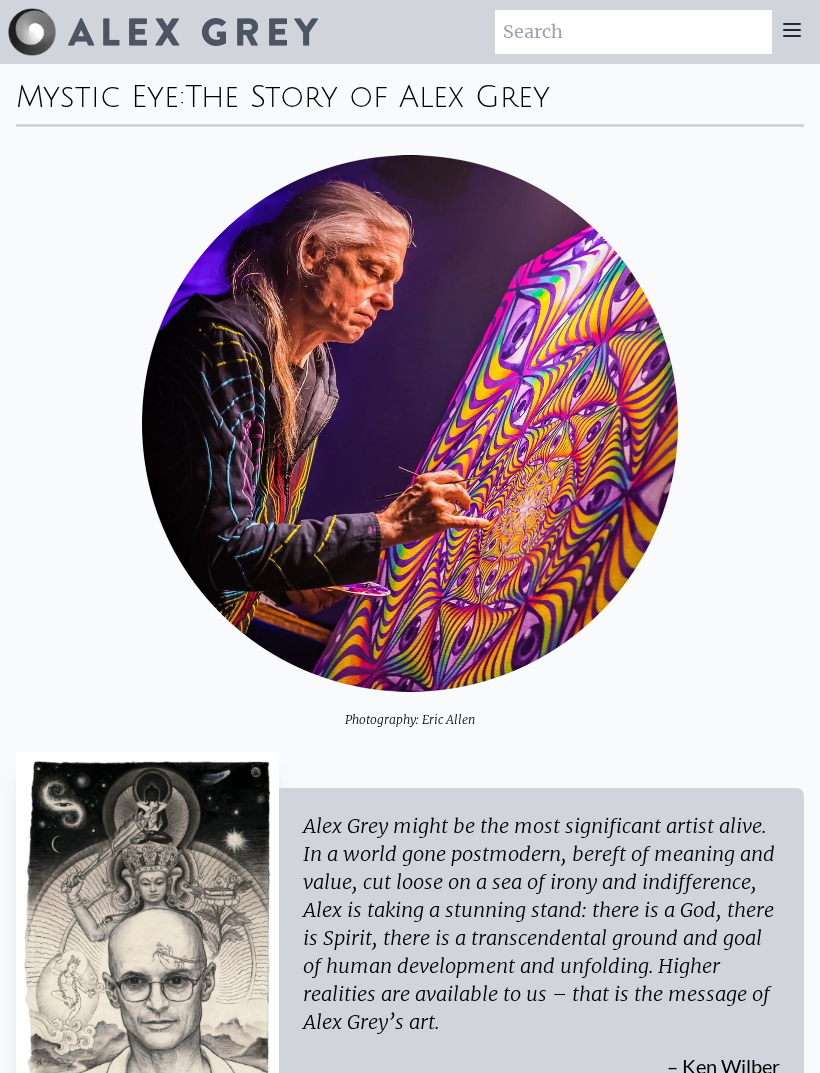 click 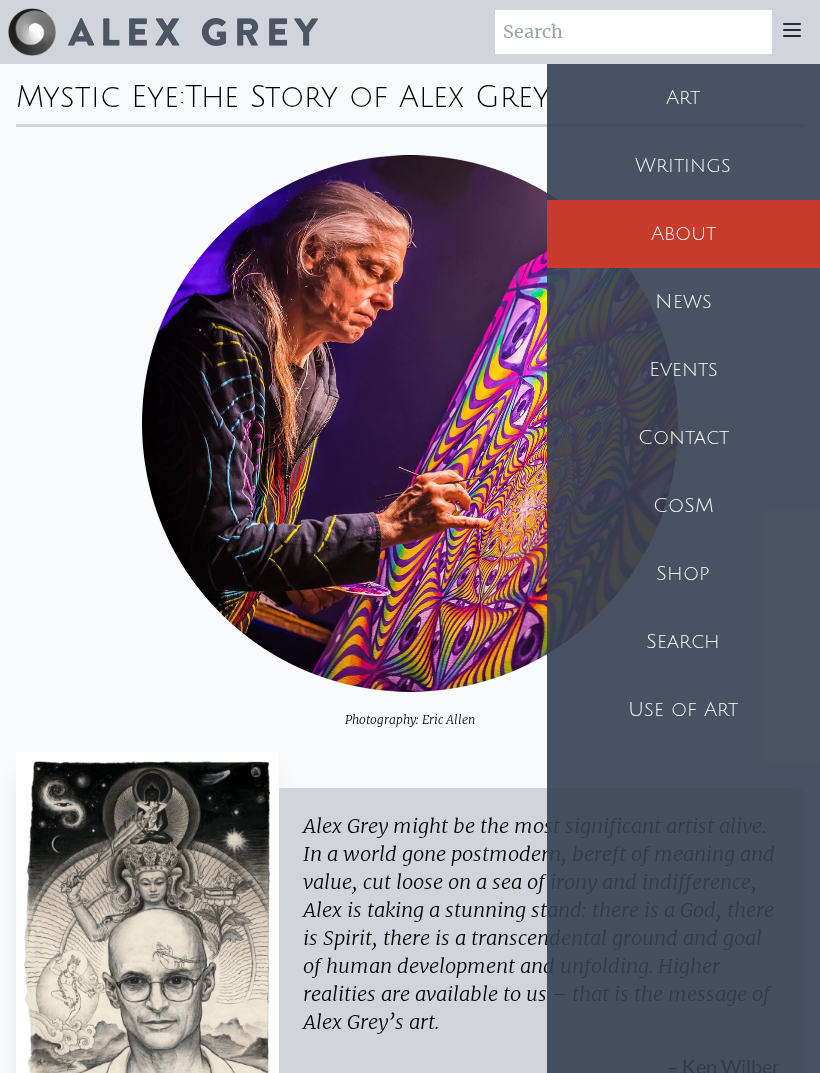 click on "Art" at bounding box center (683, 98) 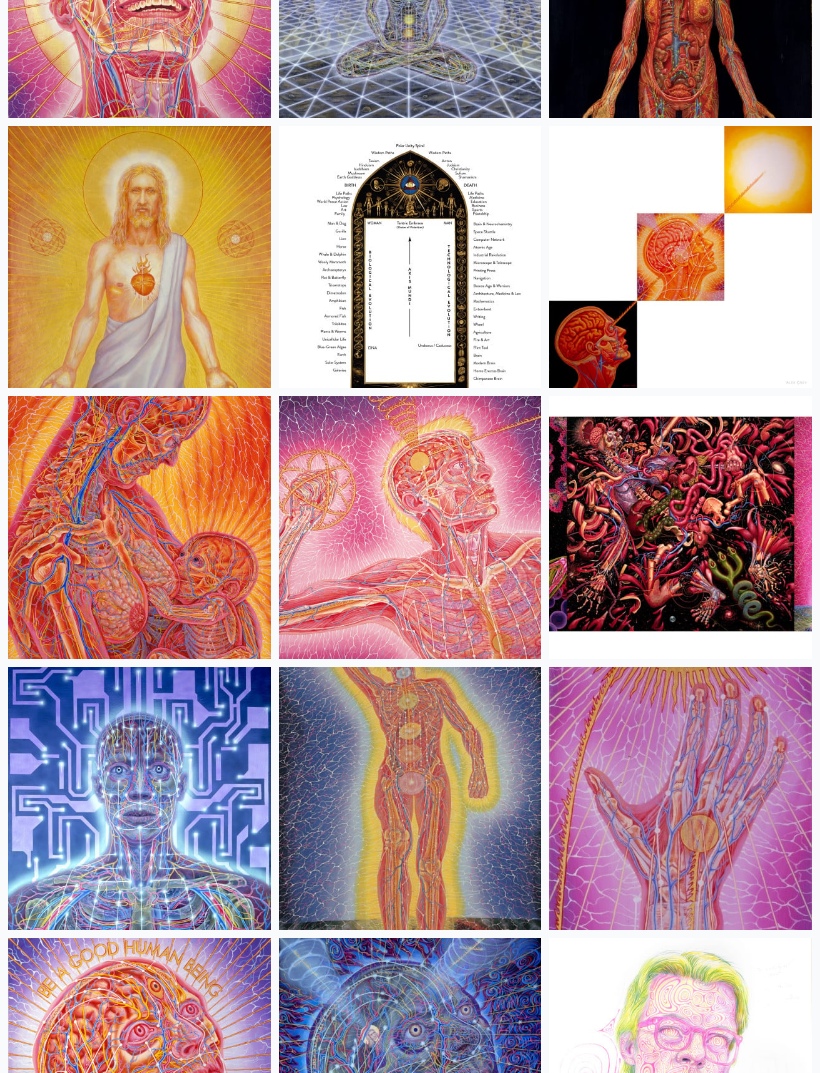 scroll, scrollTop: 24185, scrollLeft: 0, axis: vertical 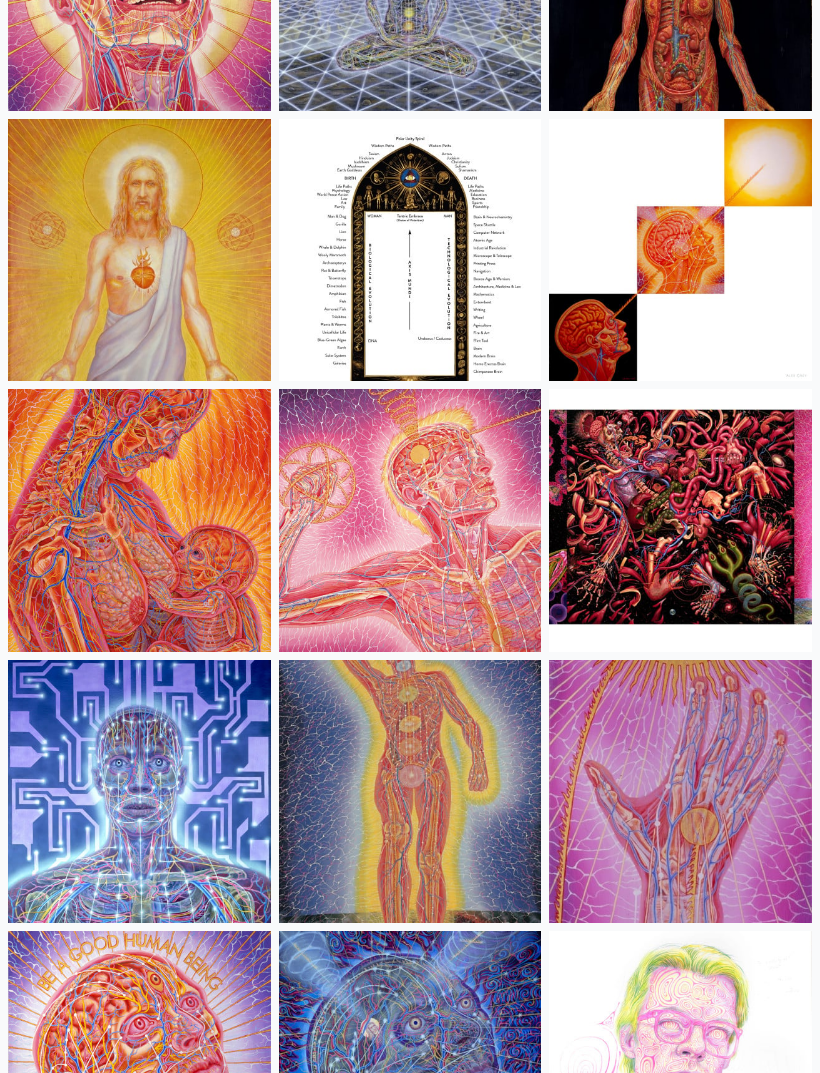 click at bounding box center (680, 521) 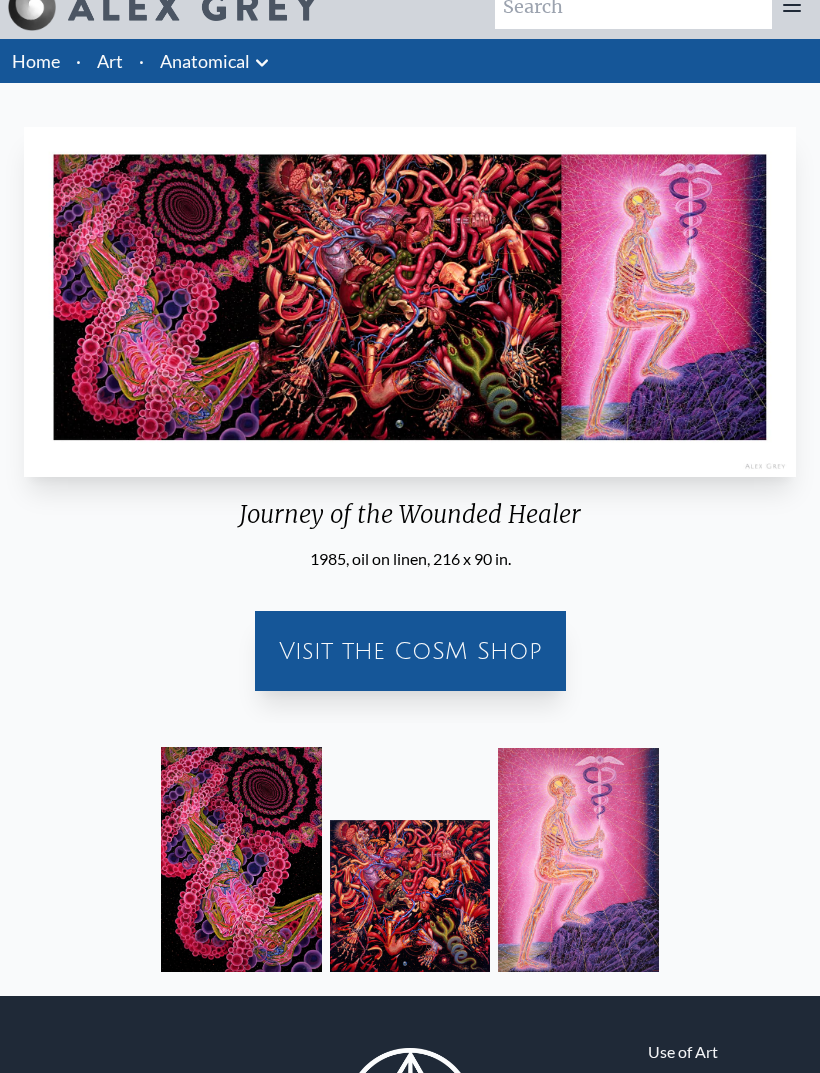 scroll, scrollTop: 25, scrollLeft: 0, axis: vertical 